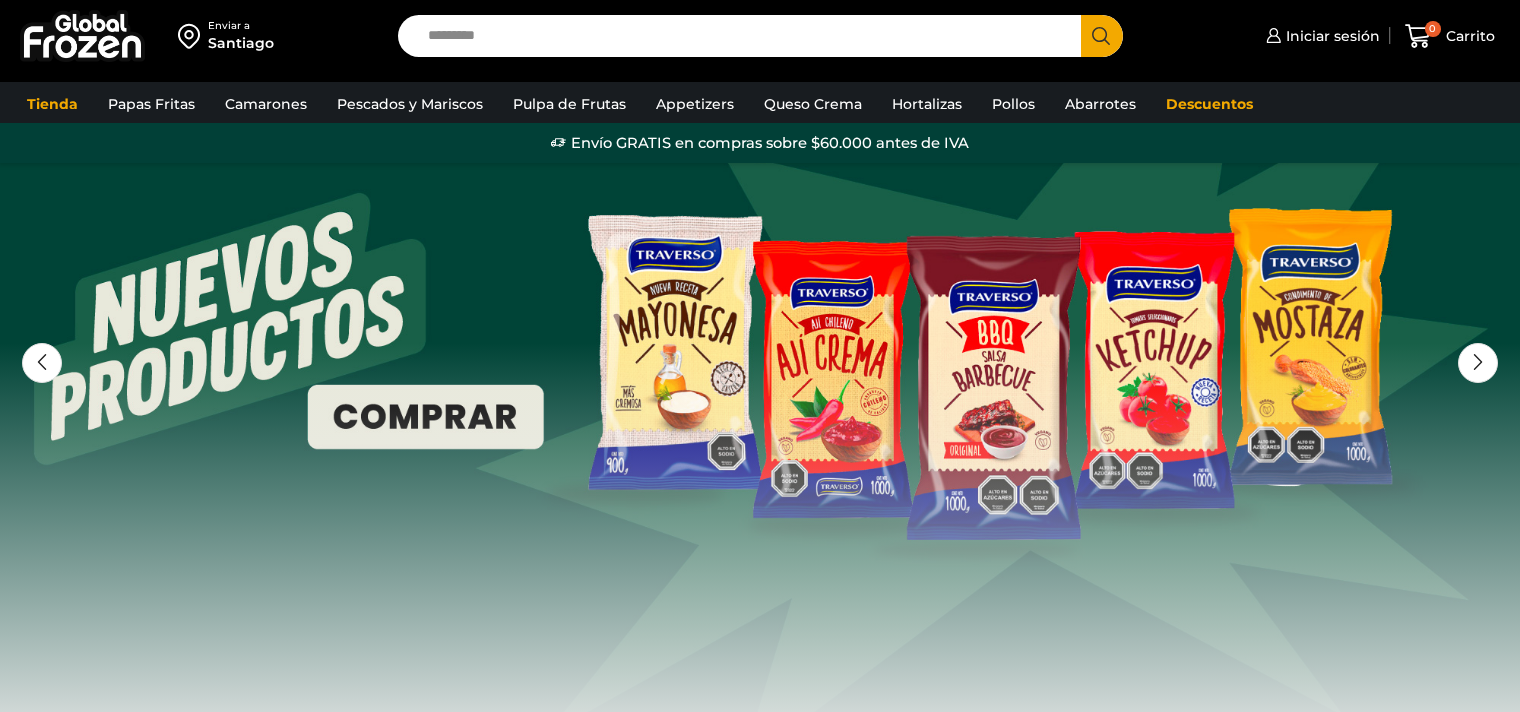 scroll, scrollTop: 0, scrollLeft: 0, axis: both 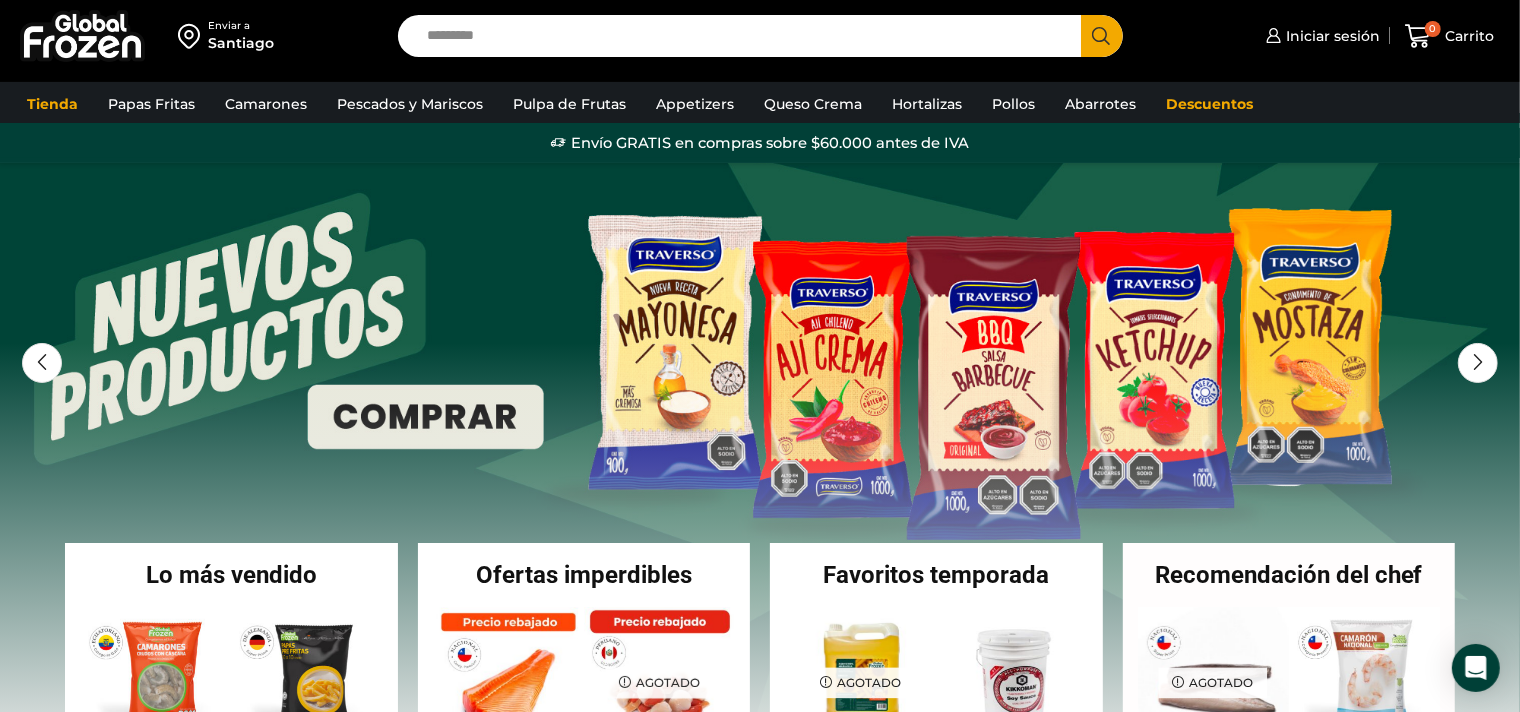 click on "Search input" at bounding box center (744, 36) 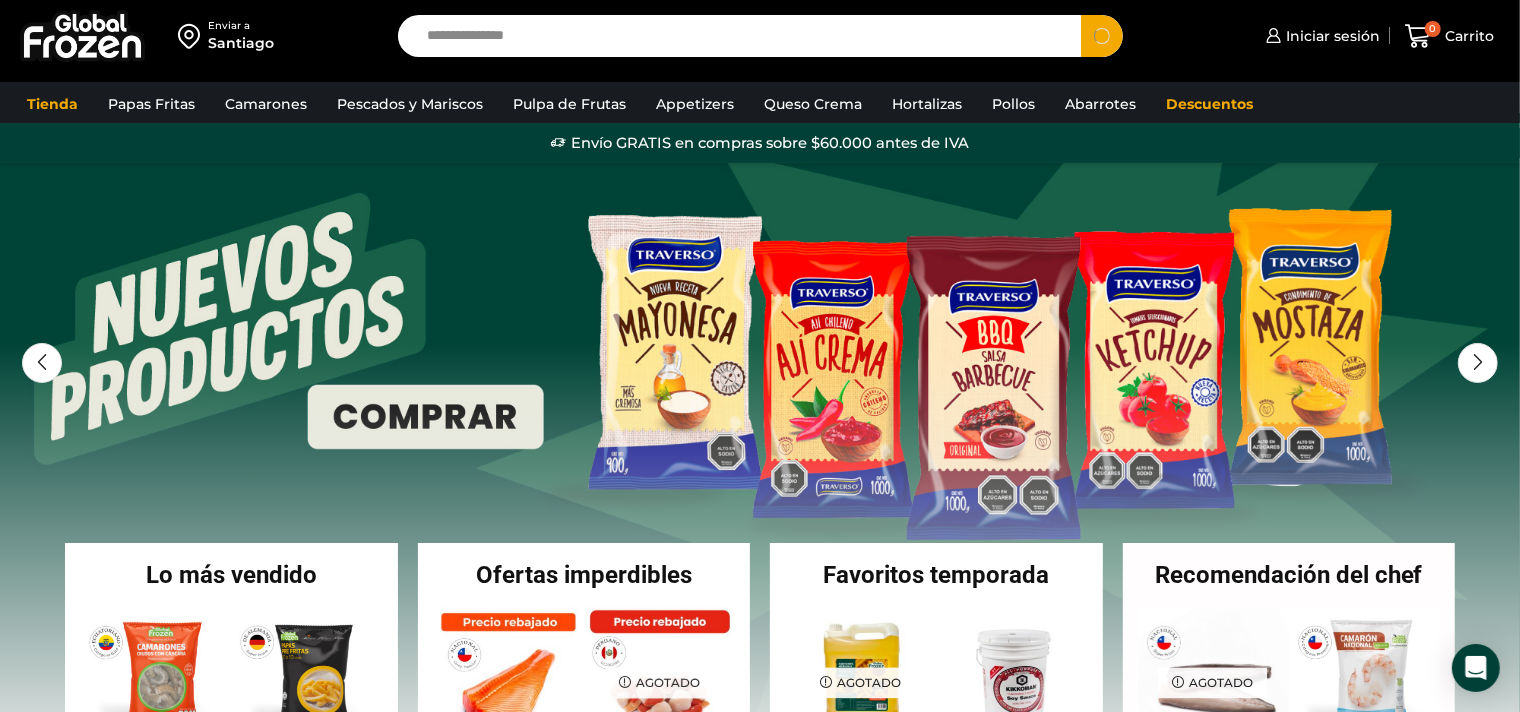 type on "**********" 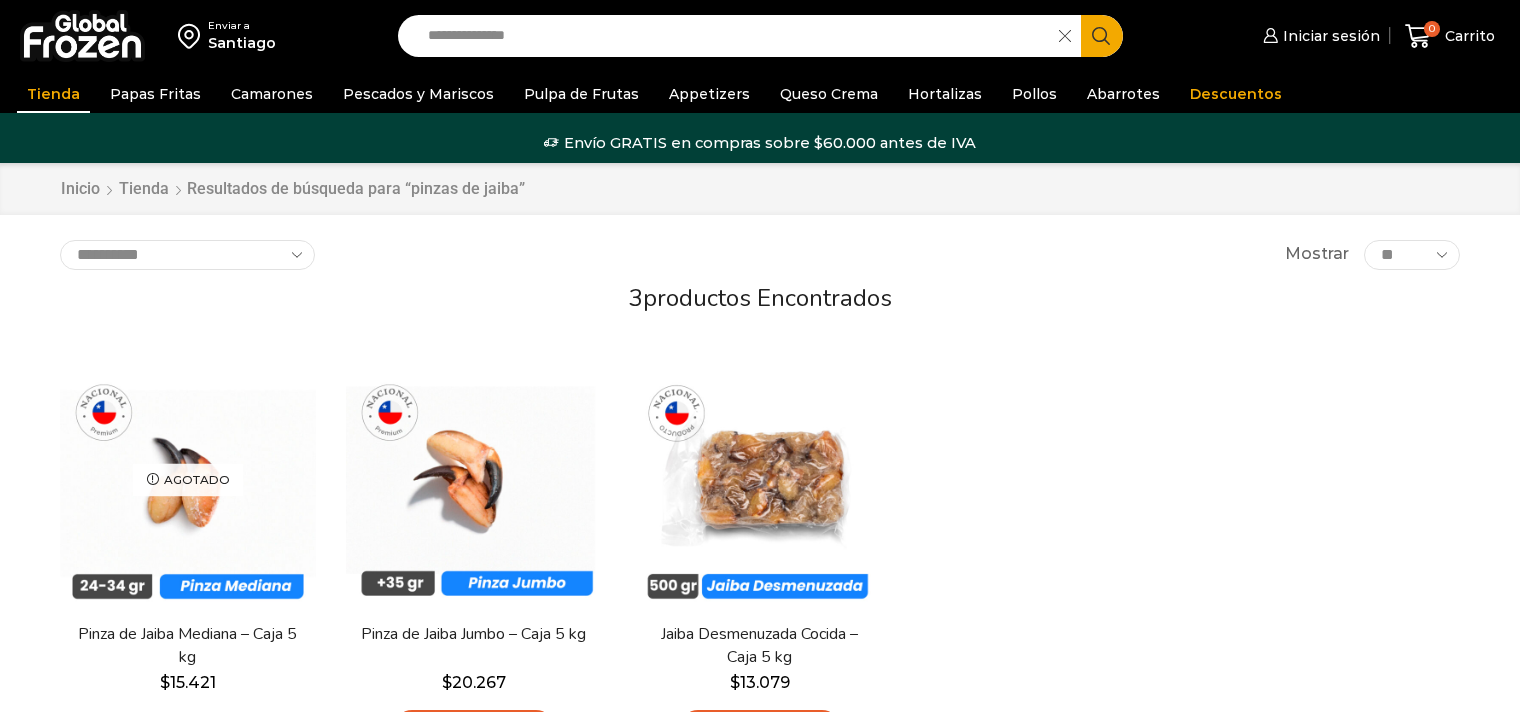scroll, scrollTop: 0, scrollLeft: 0, axis: both 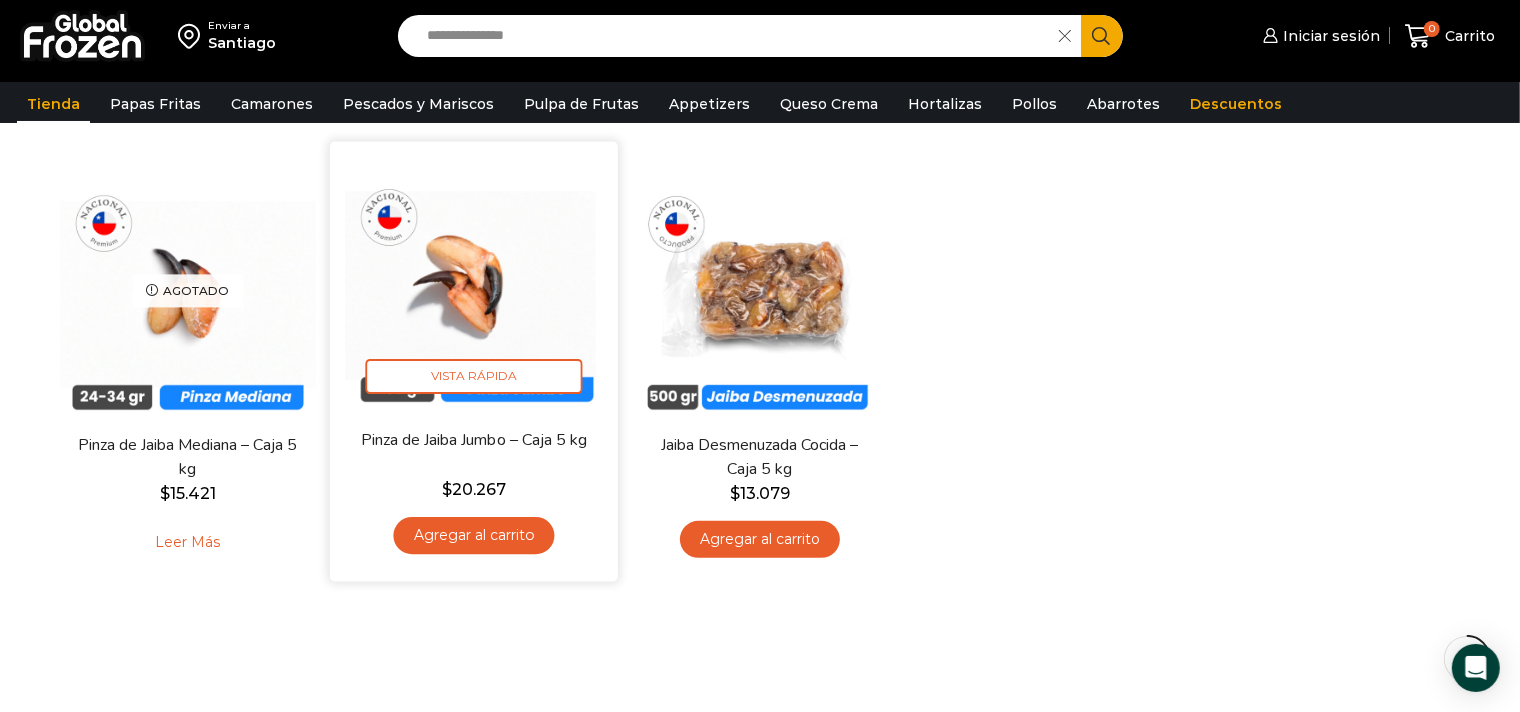 click at bounding box center [474, 286] 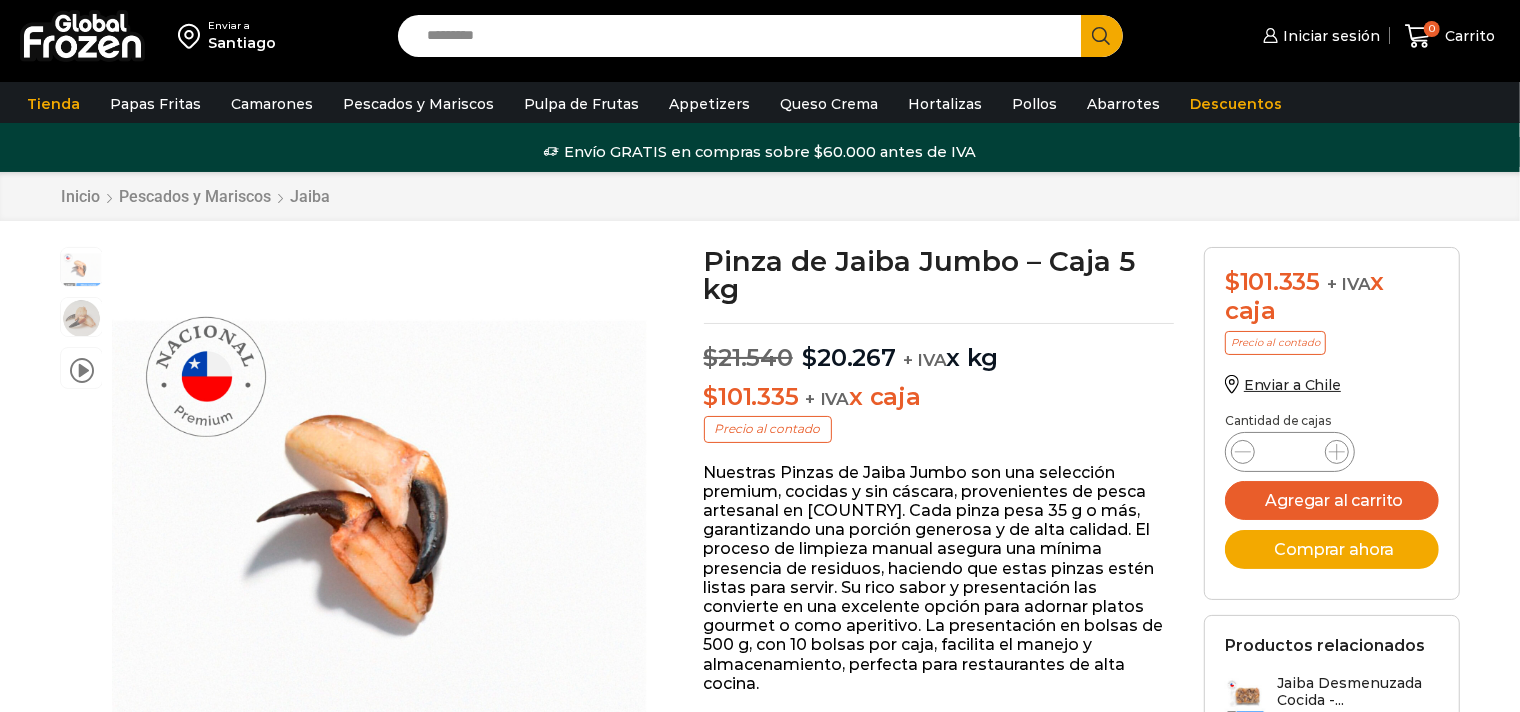scroll, scrollTop: 1, scrollLeft: 0, axis: vertical 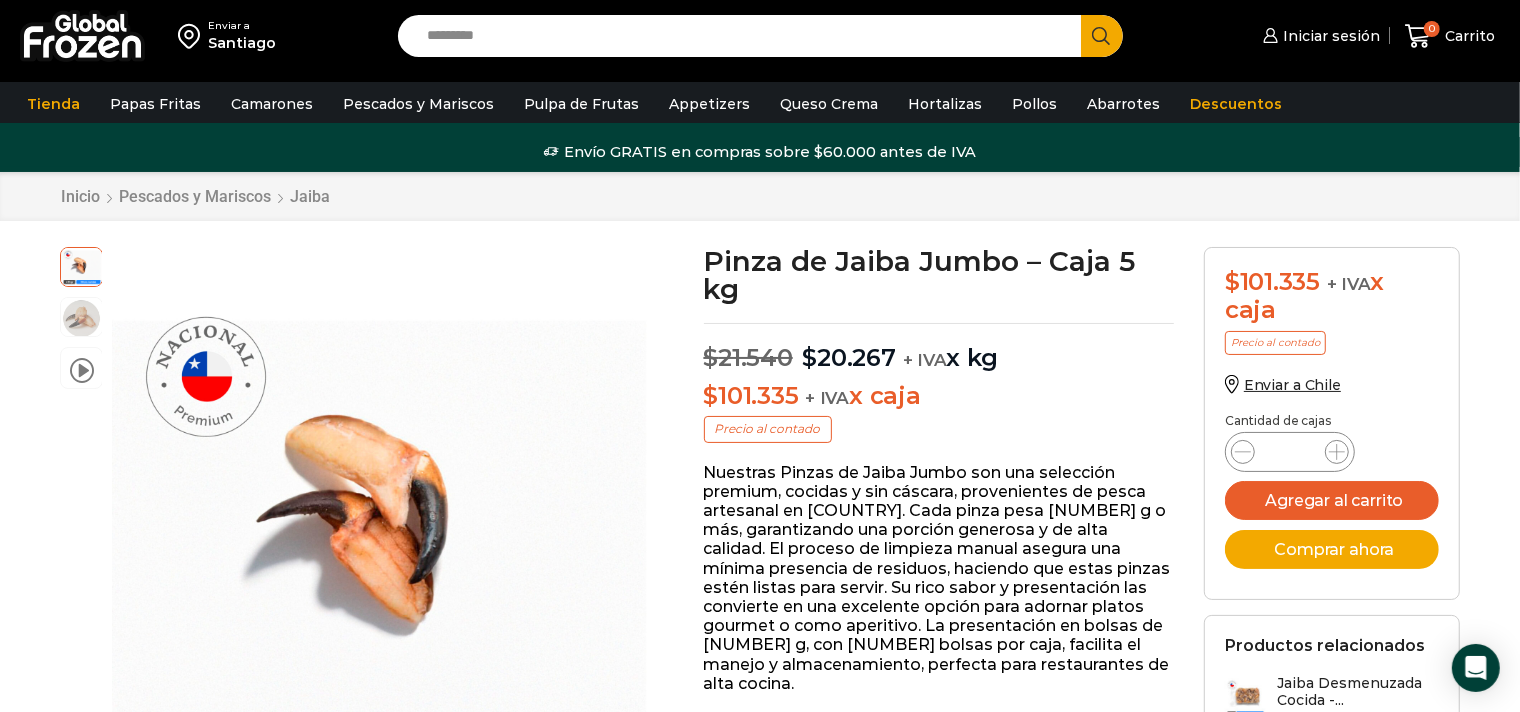 click on "Search input" at bounding box center (744, 36) 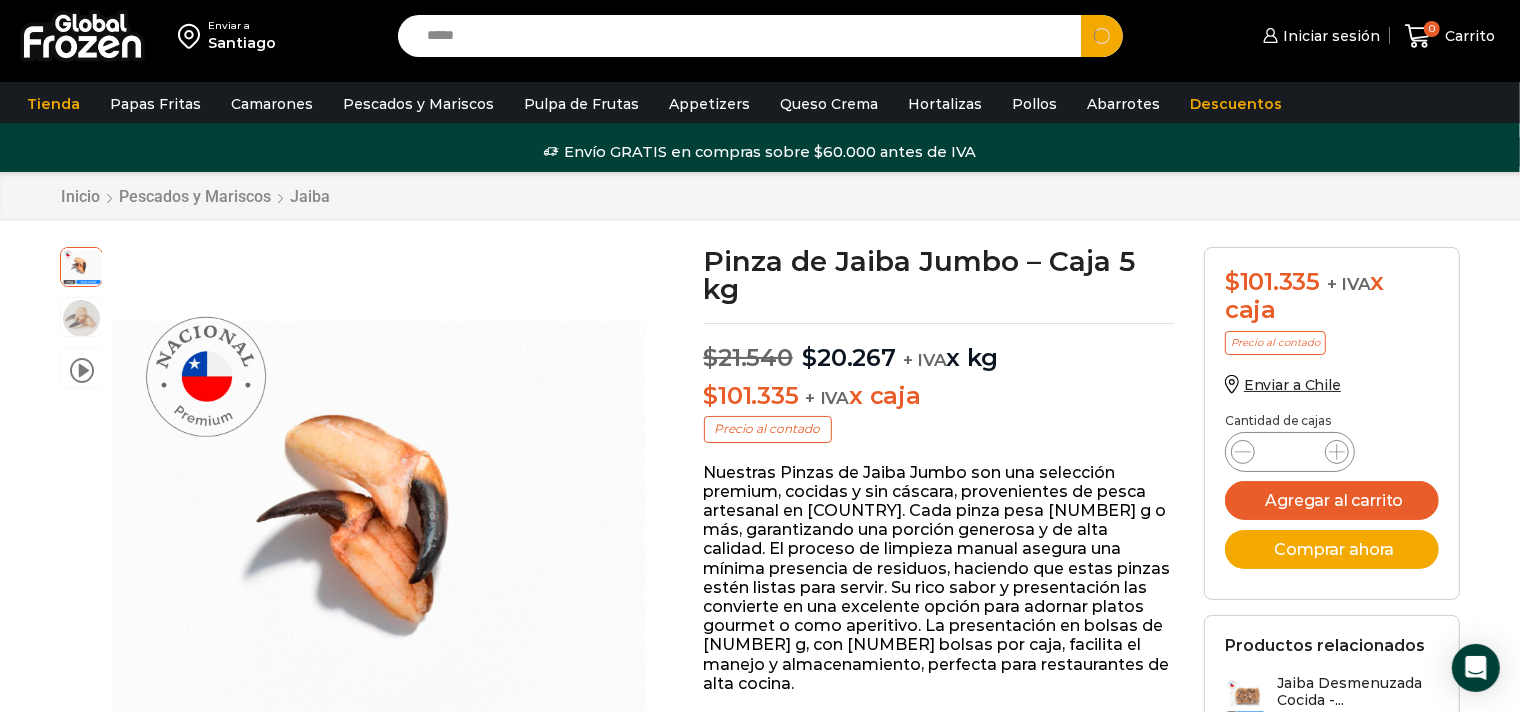type on "*****" 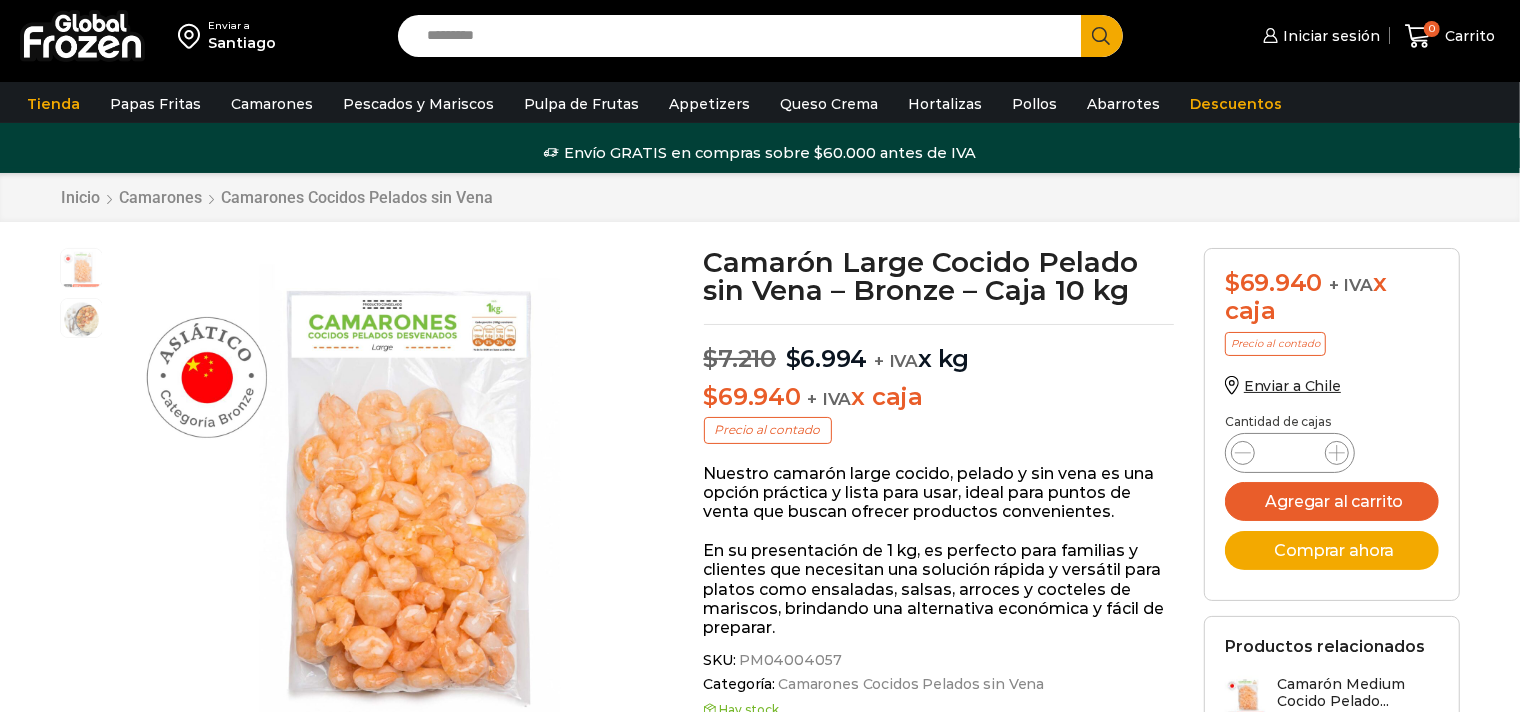 scroll, scrollTop: 1, scrollLeft: 0, axis: vertical 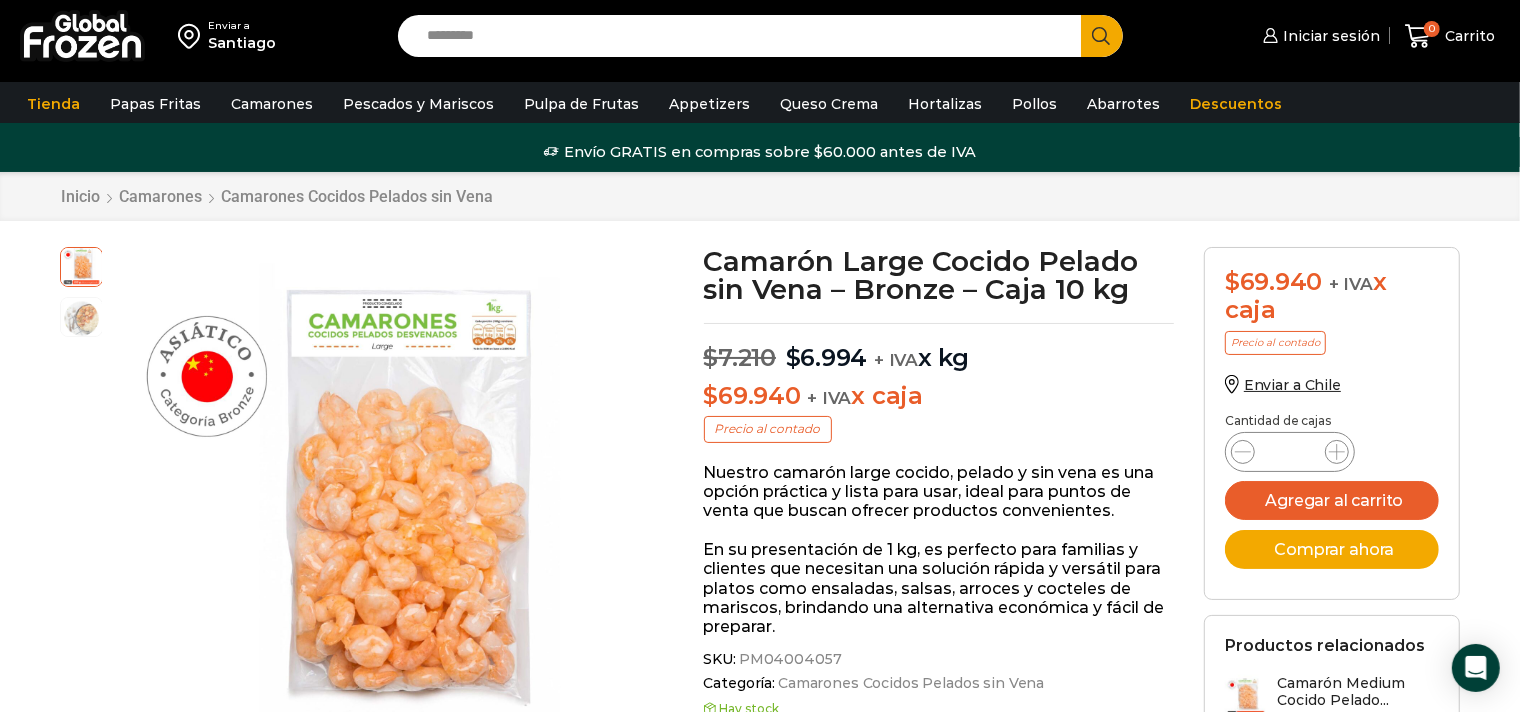 click on "Search input" at bounding box center (744, 36) 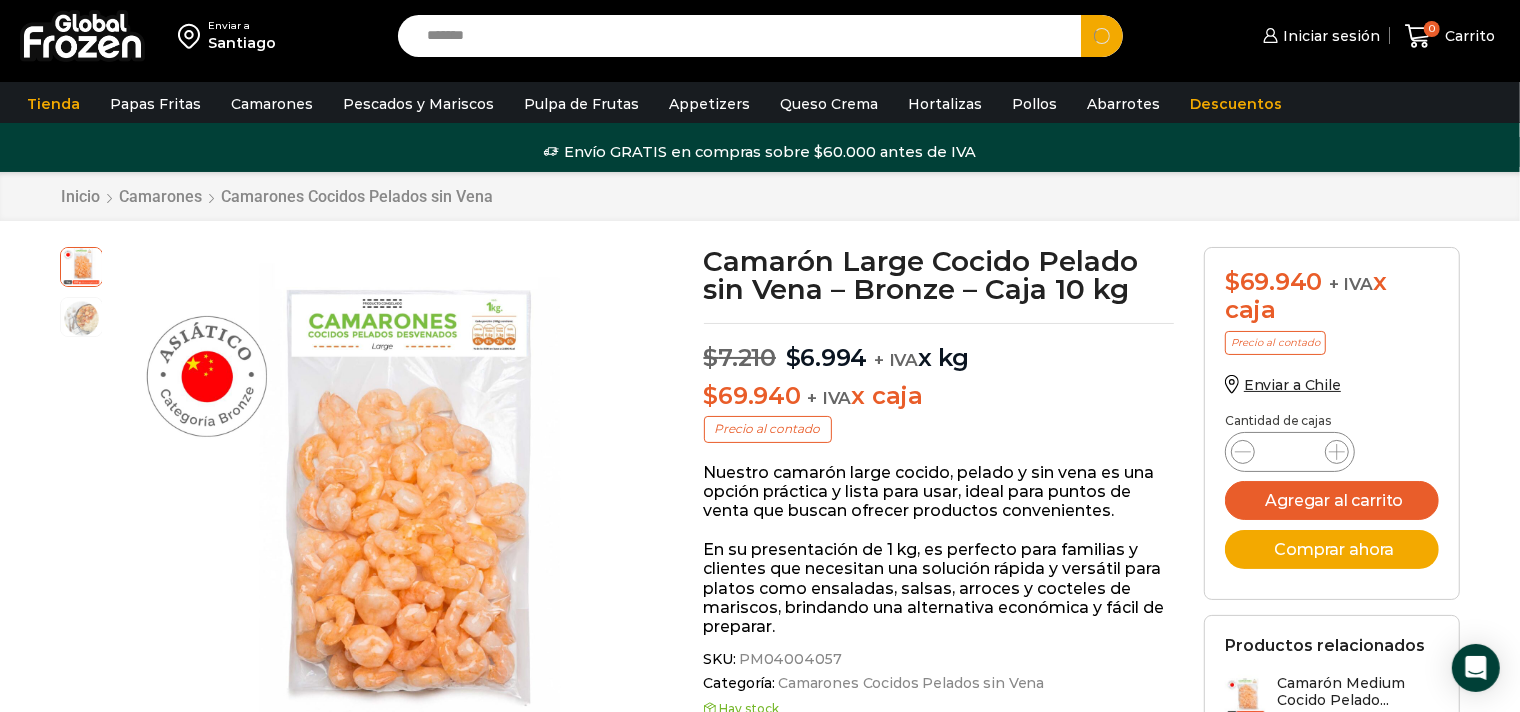 type on "*******" 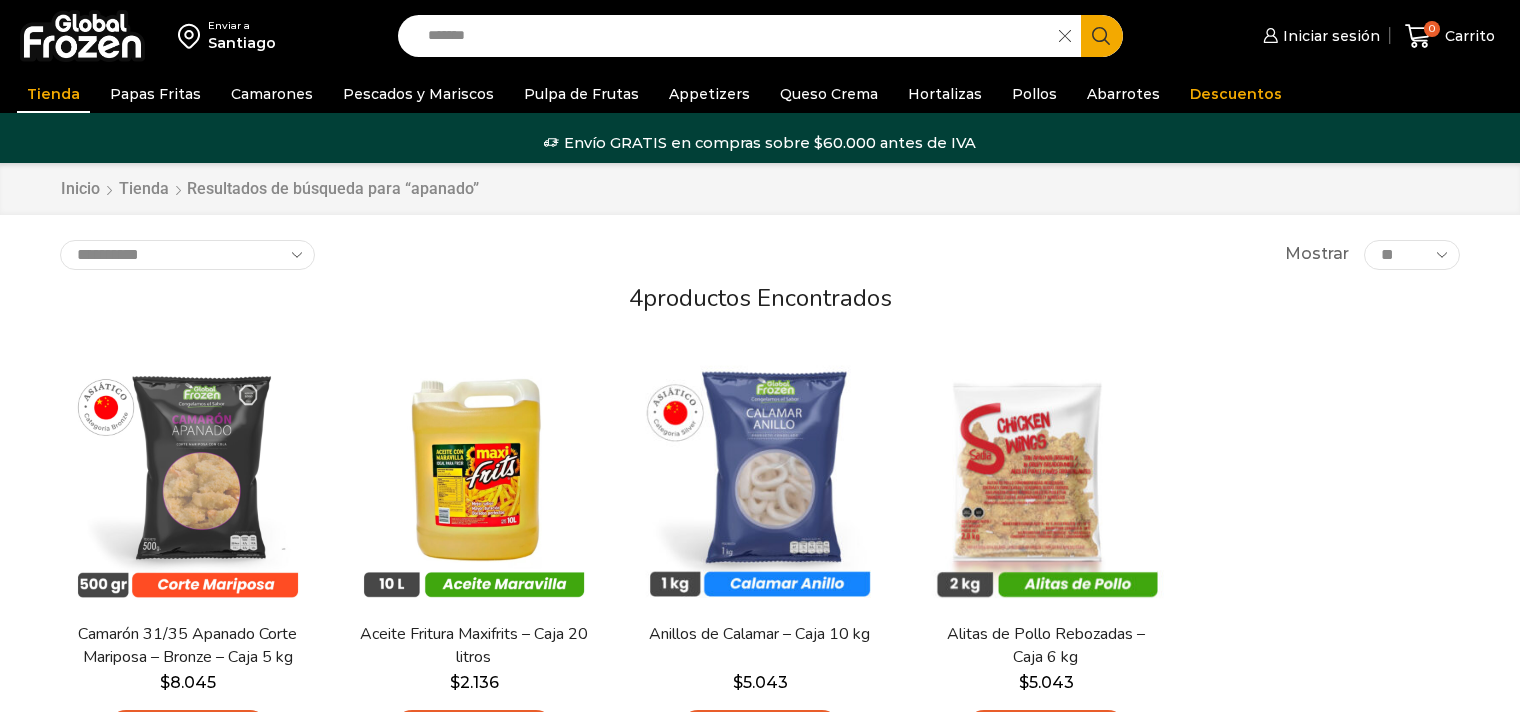 scroll, scrollTop: 0, scrollLeft: 0, axis: both 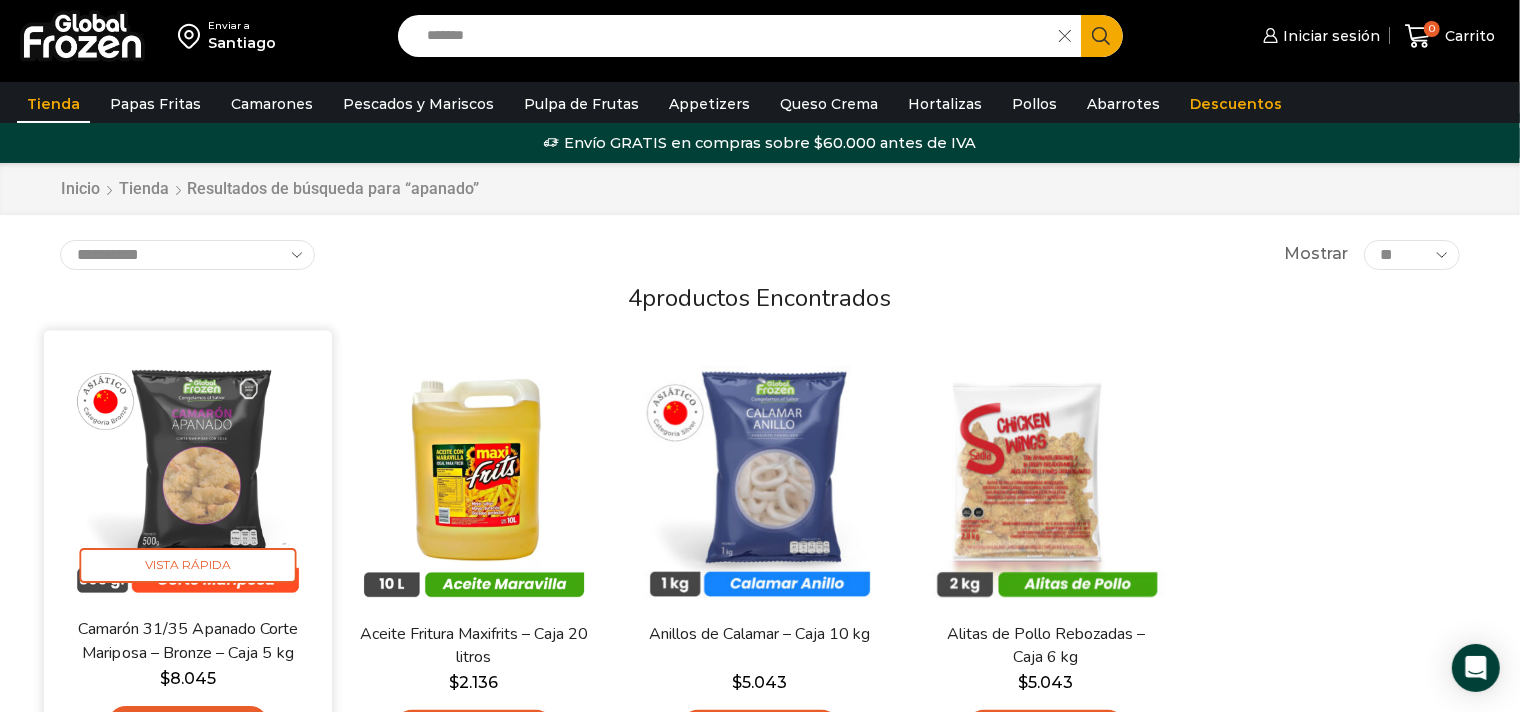 click at bounding box center (188, 474) 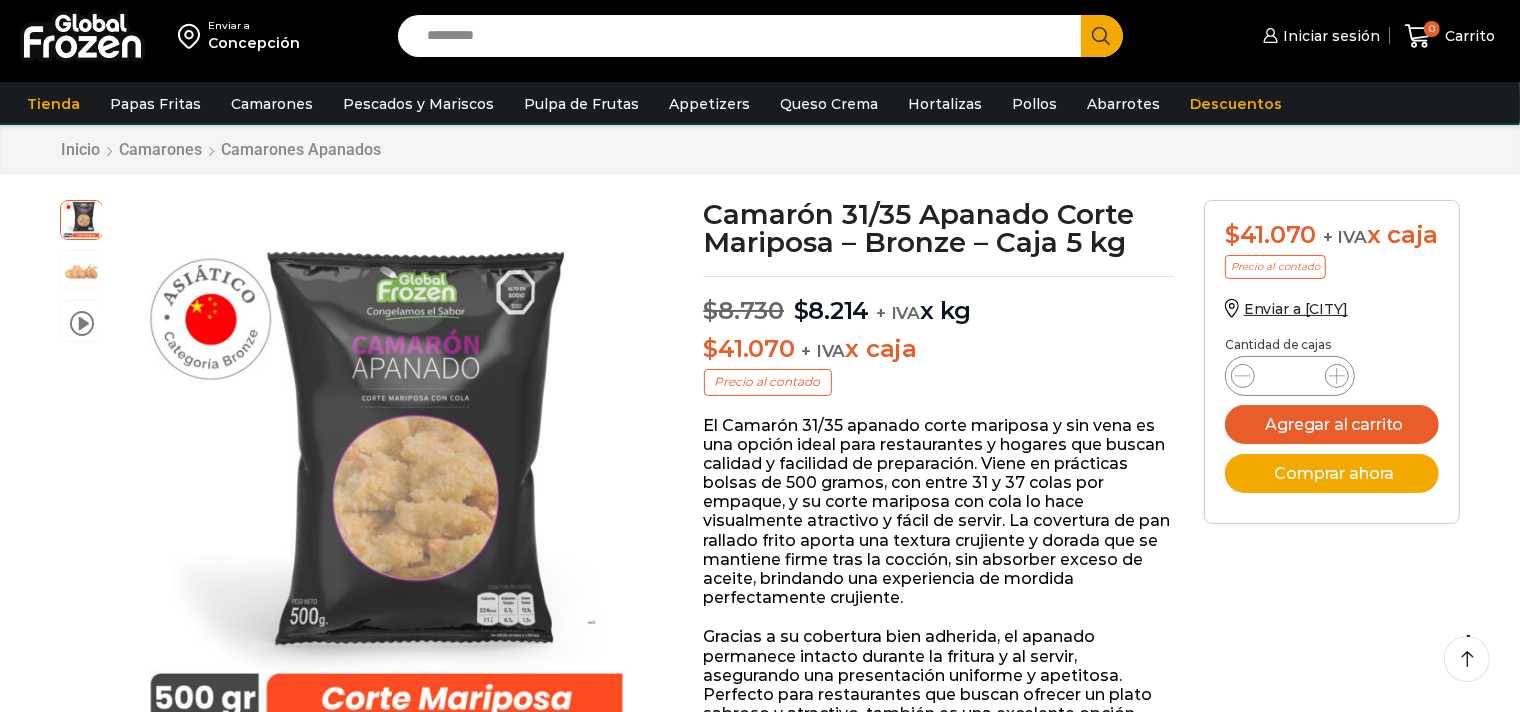 scroll, scrollTop: 50, scrollLeft: 0, axis: vertical 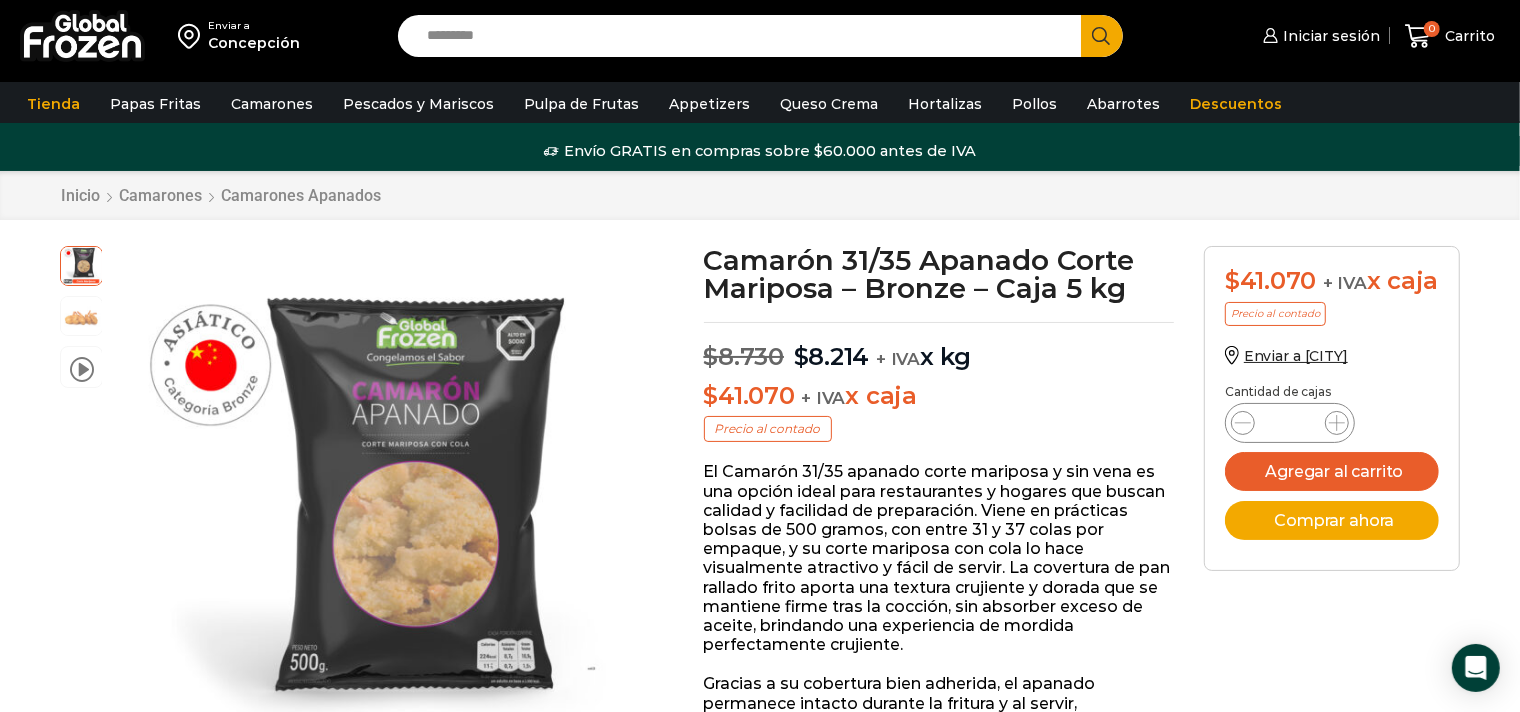 click on "Enviar a
Concepción
Search input
Search
Iniciar sesión
*" at bounding box center [760, 1267] 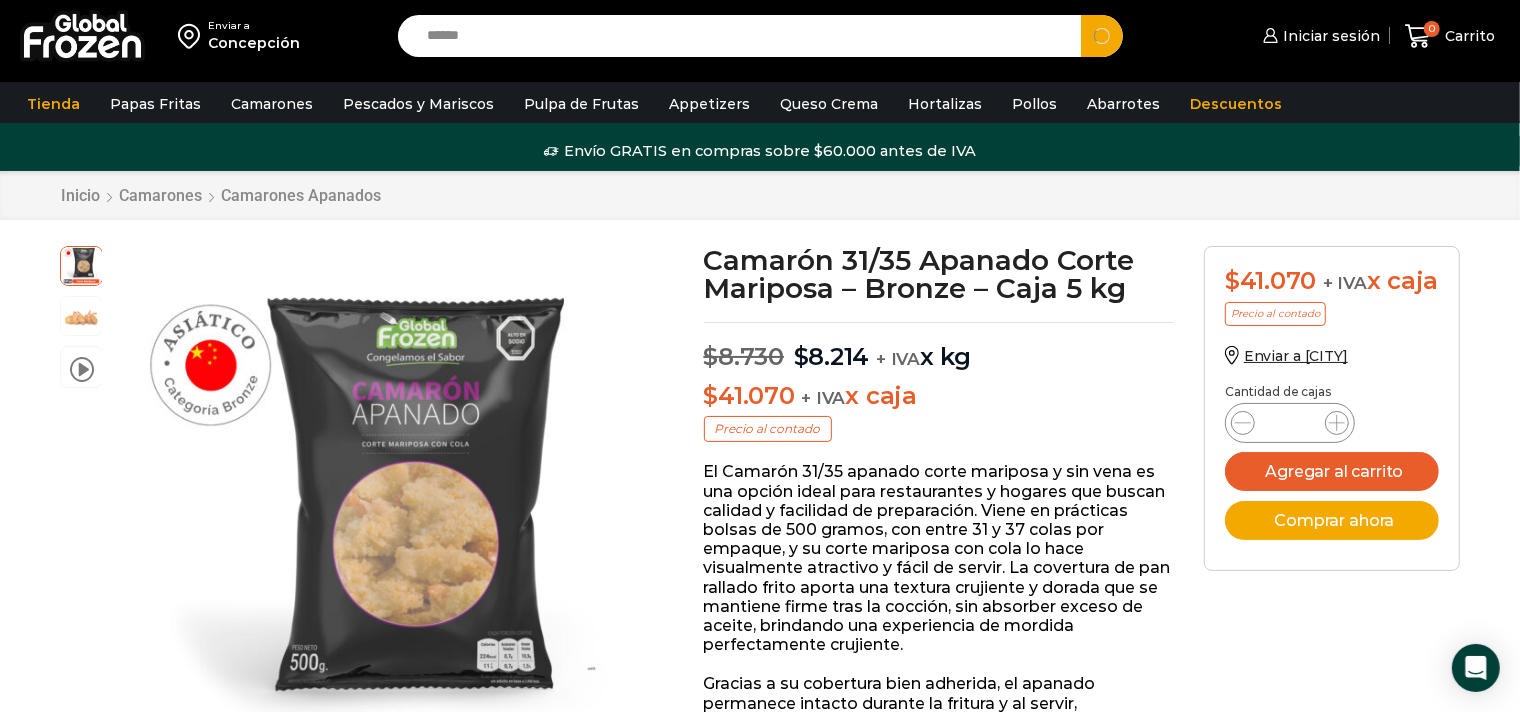 type on "******" 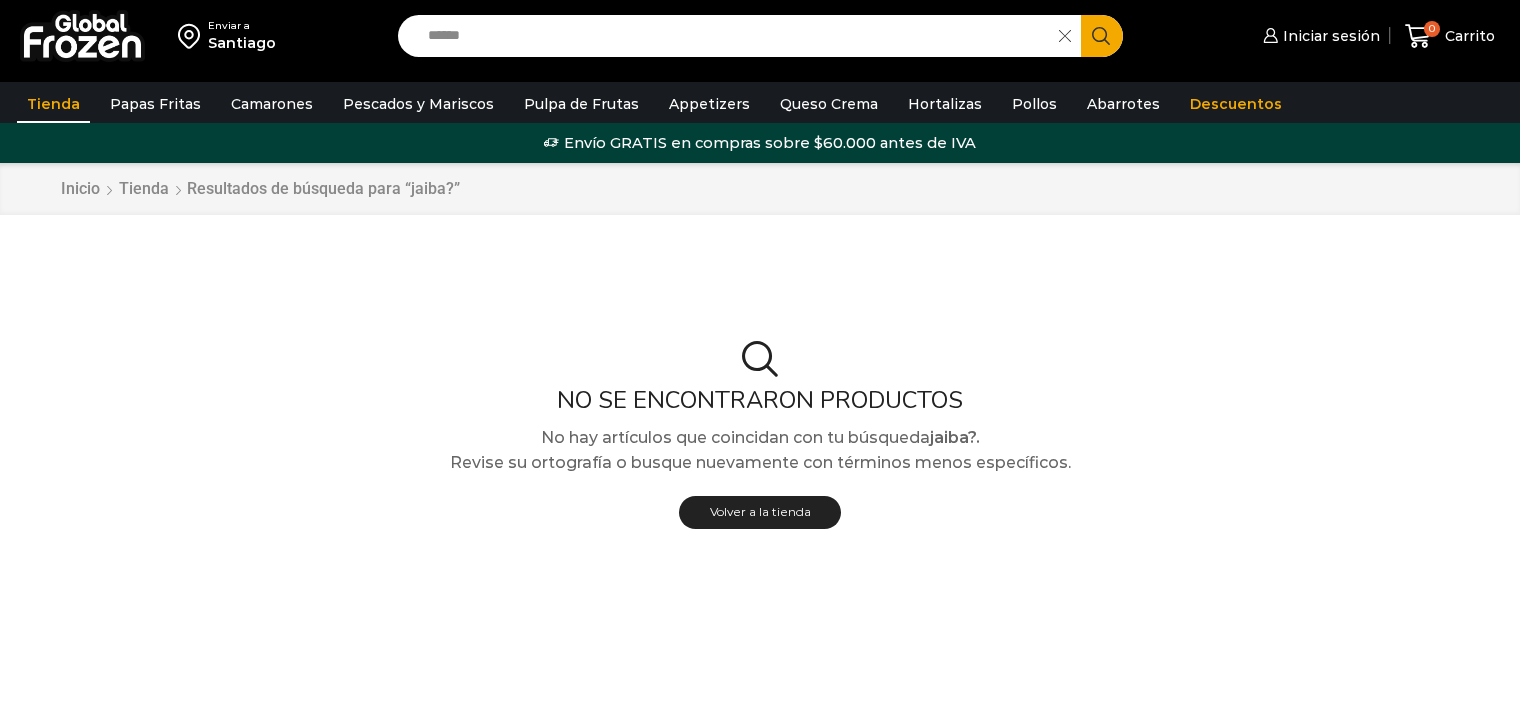 scroll, scrollTop: 0, scrollLeft: 0, axis: both 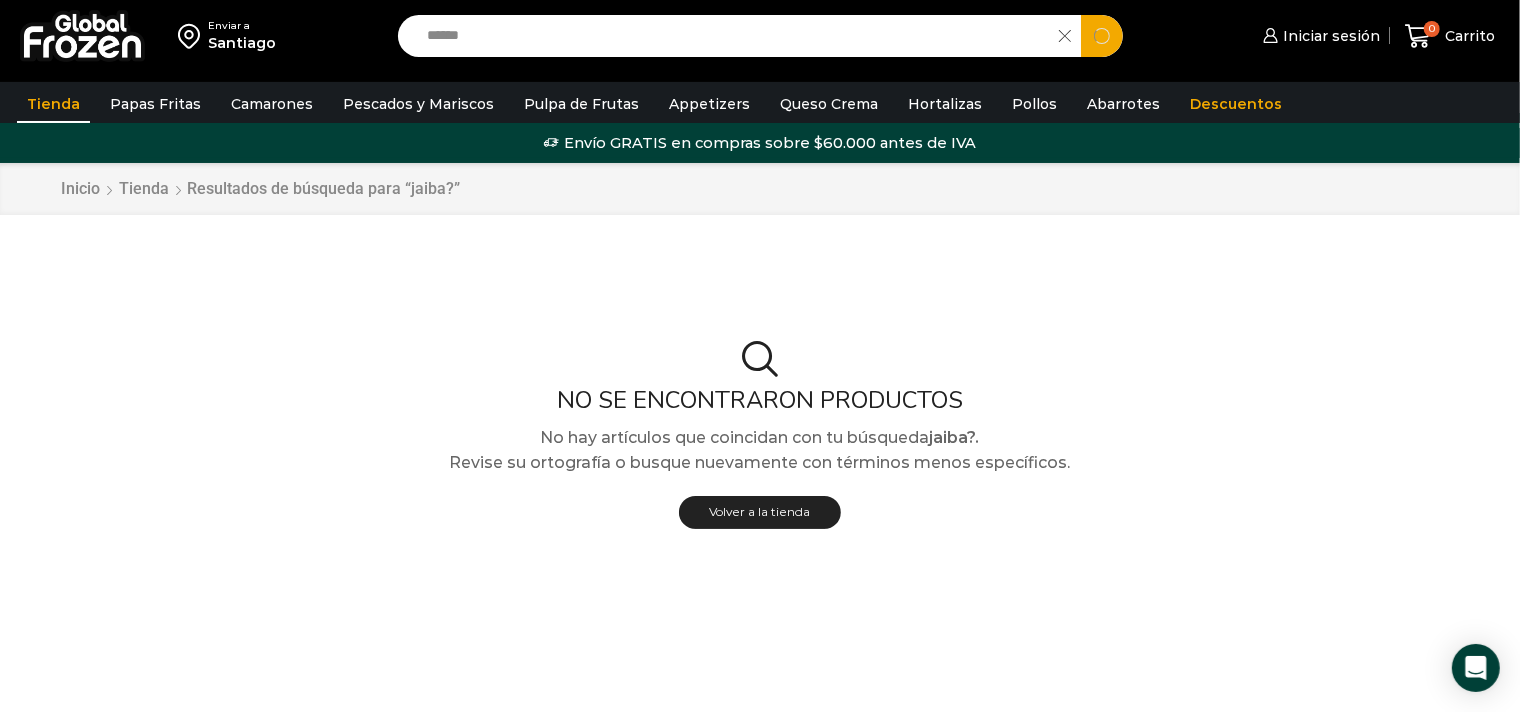 click on "******" at bounding box center [733, 36] 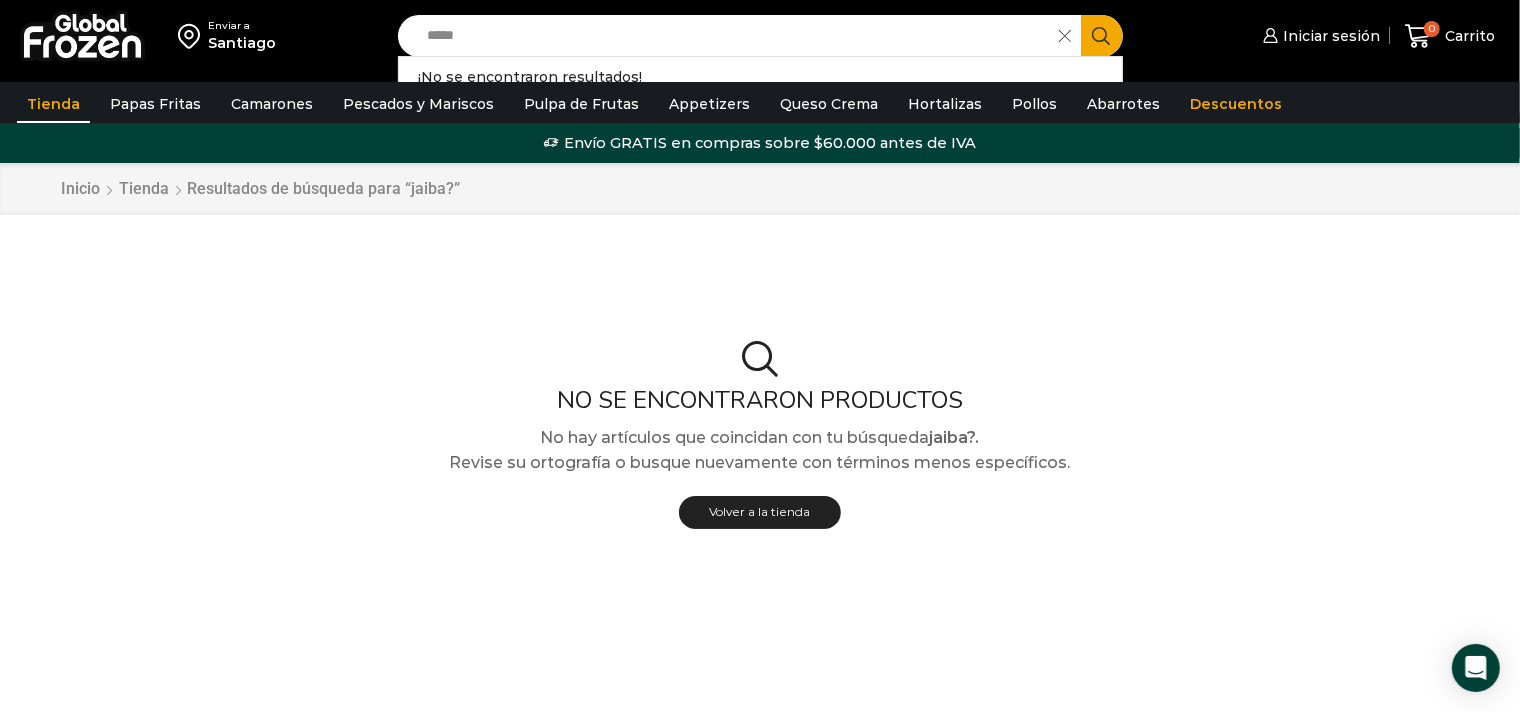 type on "*****" 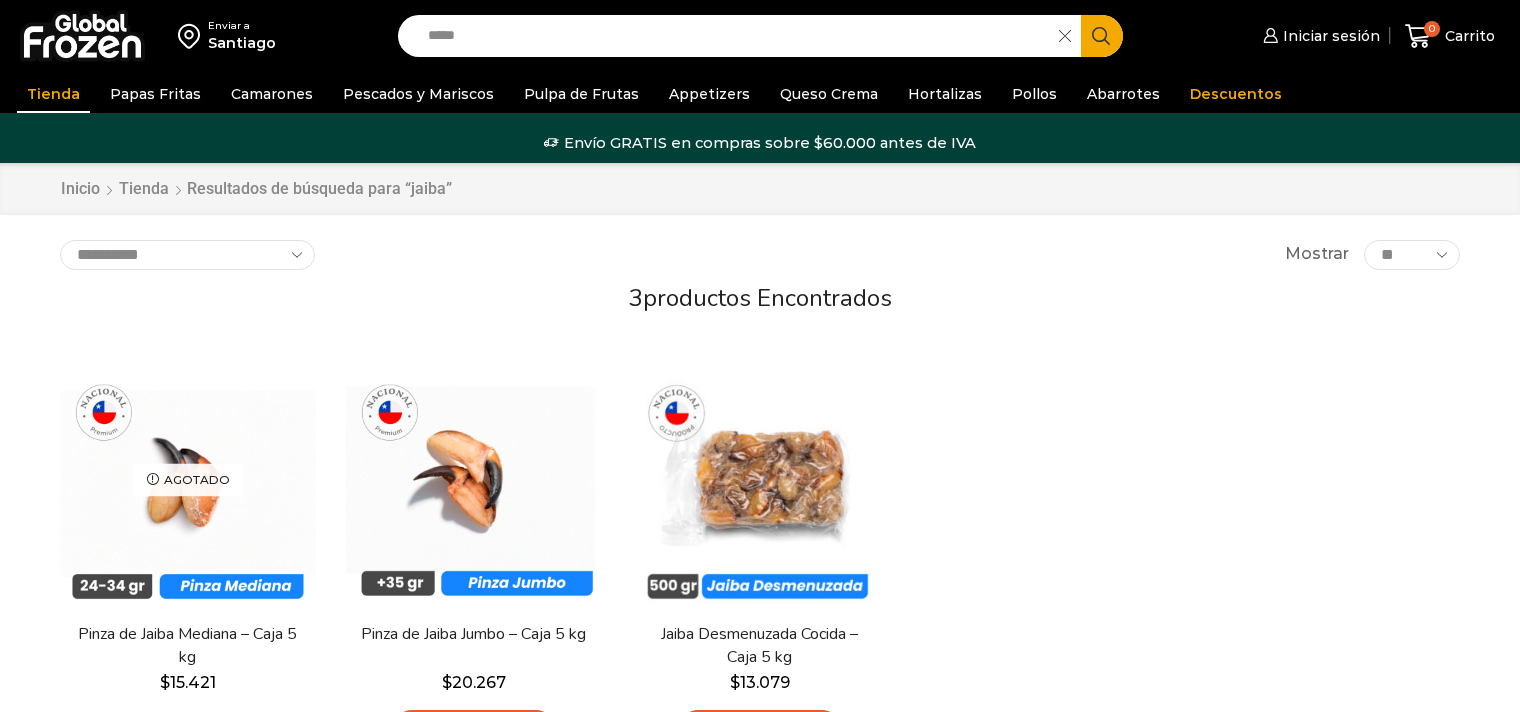 scroll, scrollTop: 0, scrollLeft: 0, axis: both 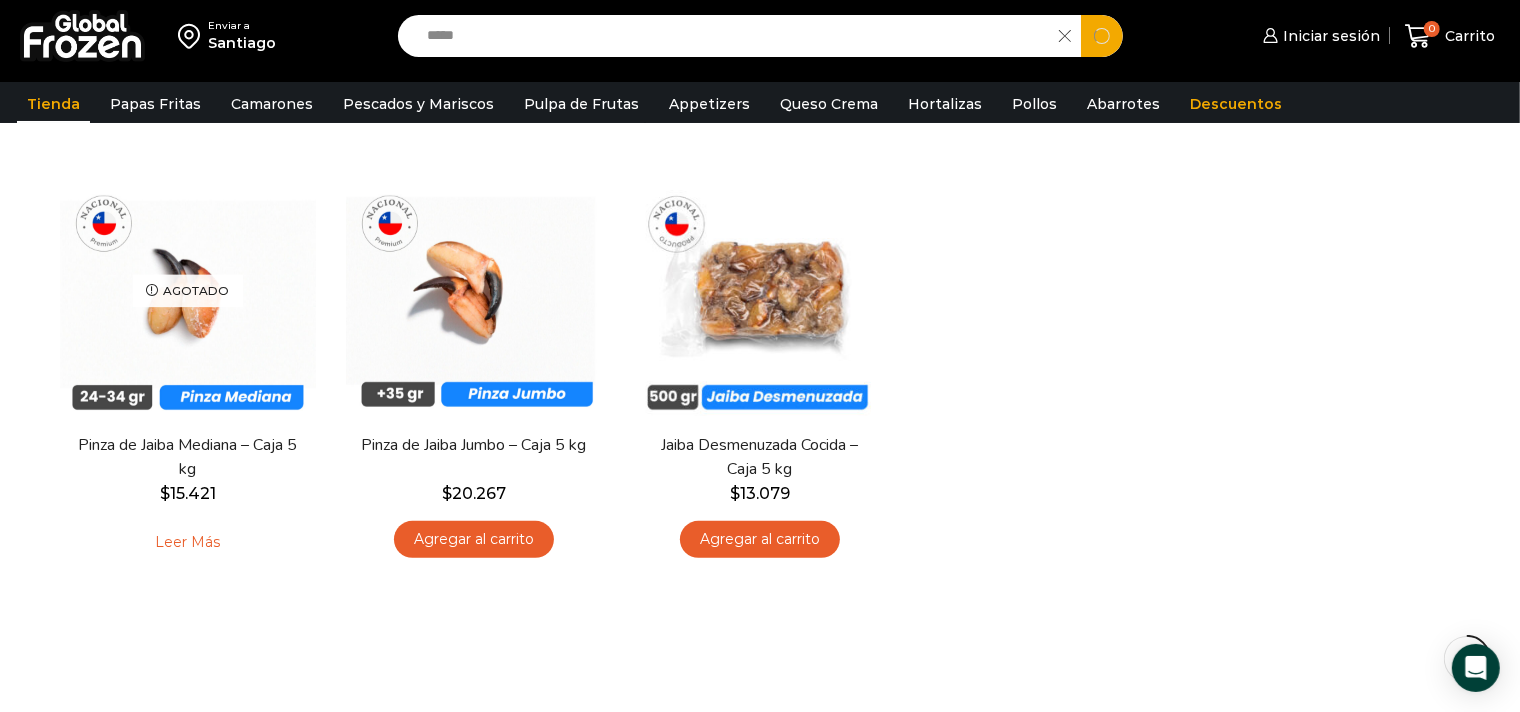 click on "*****" at bounding box center [733, 36] 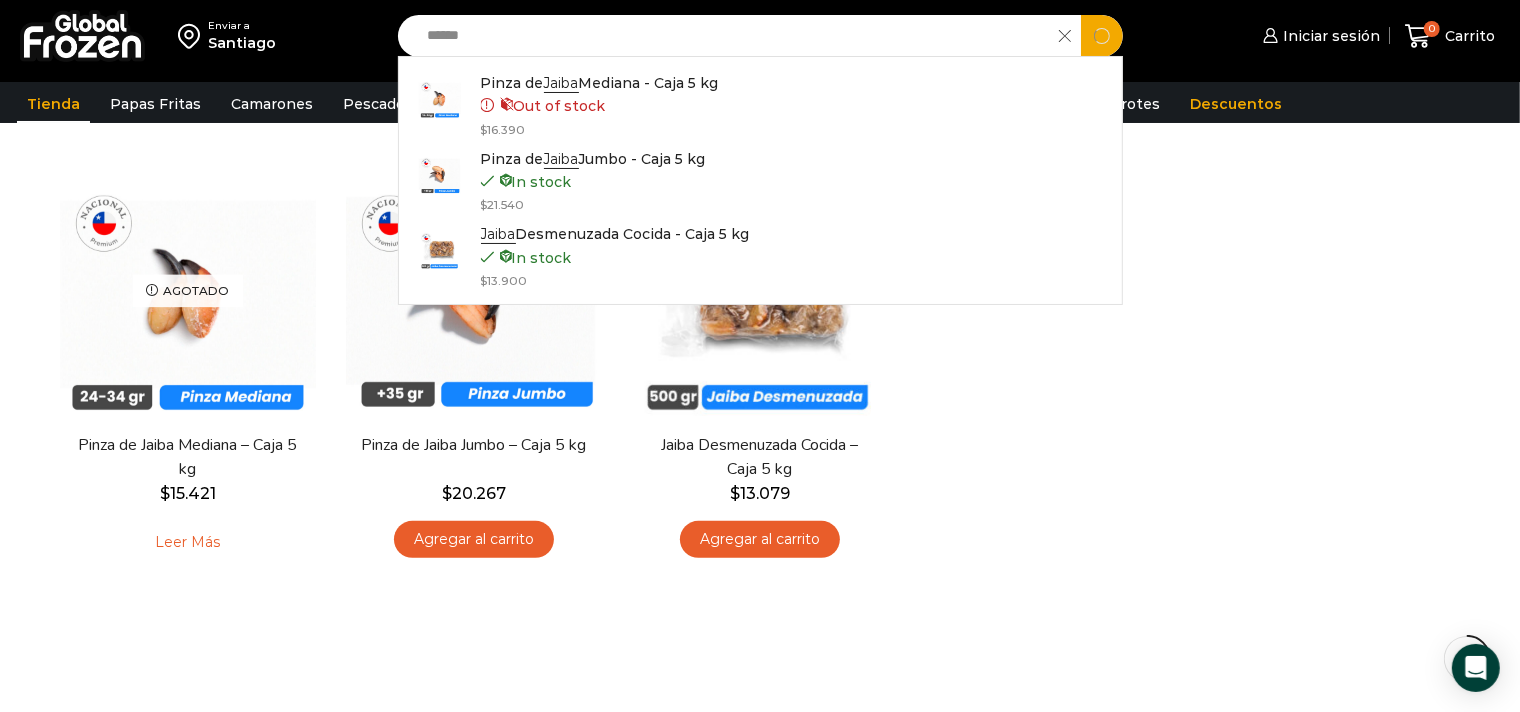 type on "*****" 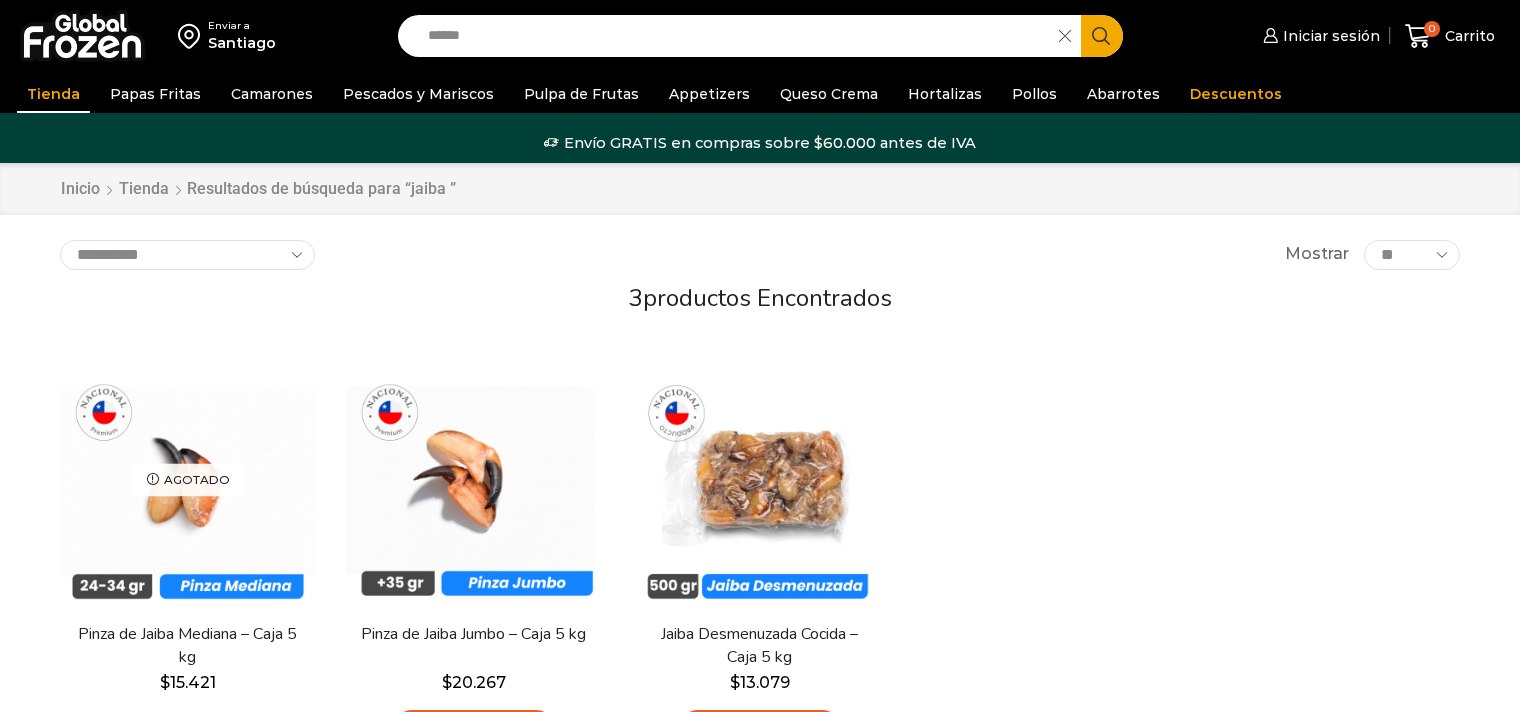 scroll, scrollTop: 0, scrollLeft: 0, axis: both 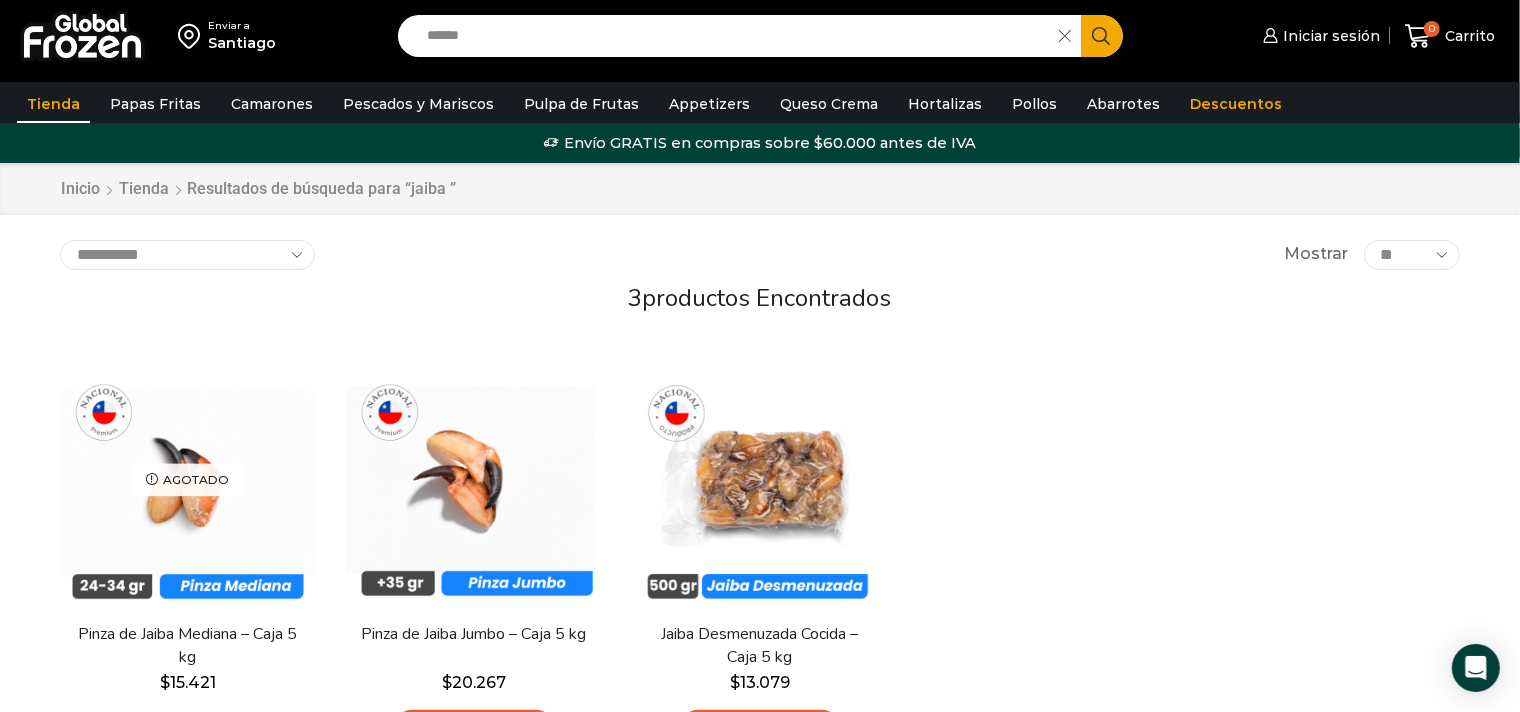 click on "Search" at bounding box center (1102, 36) 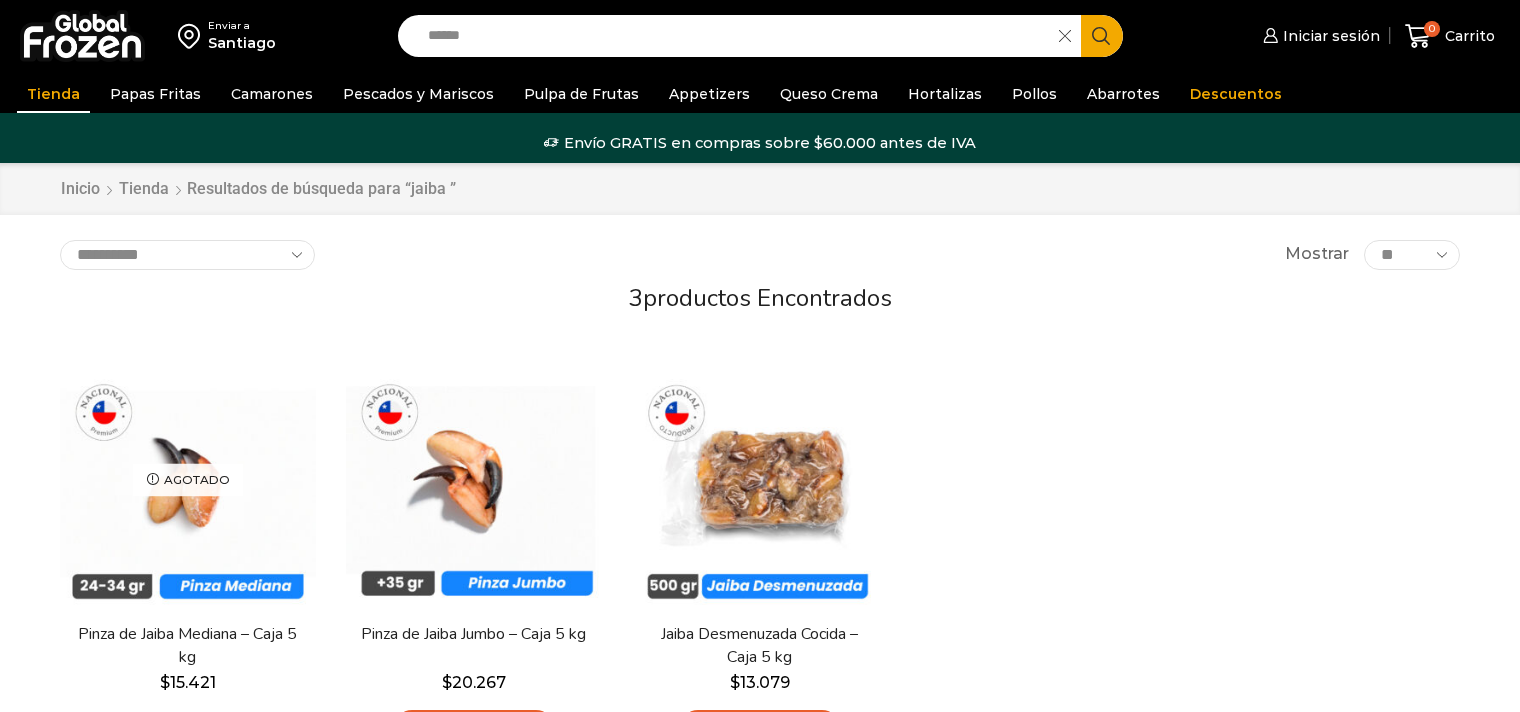 scroll, scrollTop: 0, scrollLeft: 0, axis: both 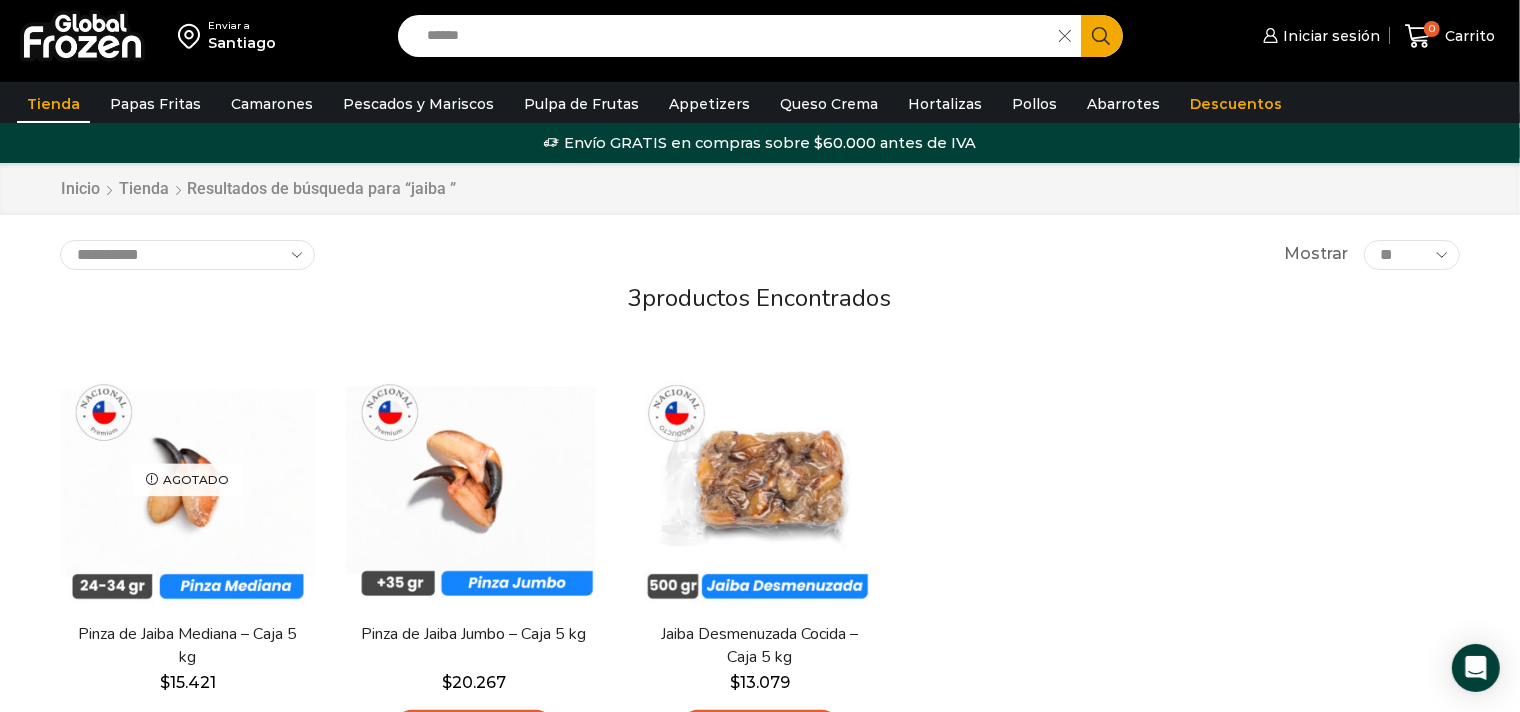 click at bounding box center [1101, 36] 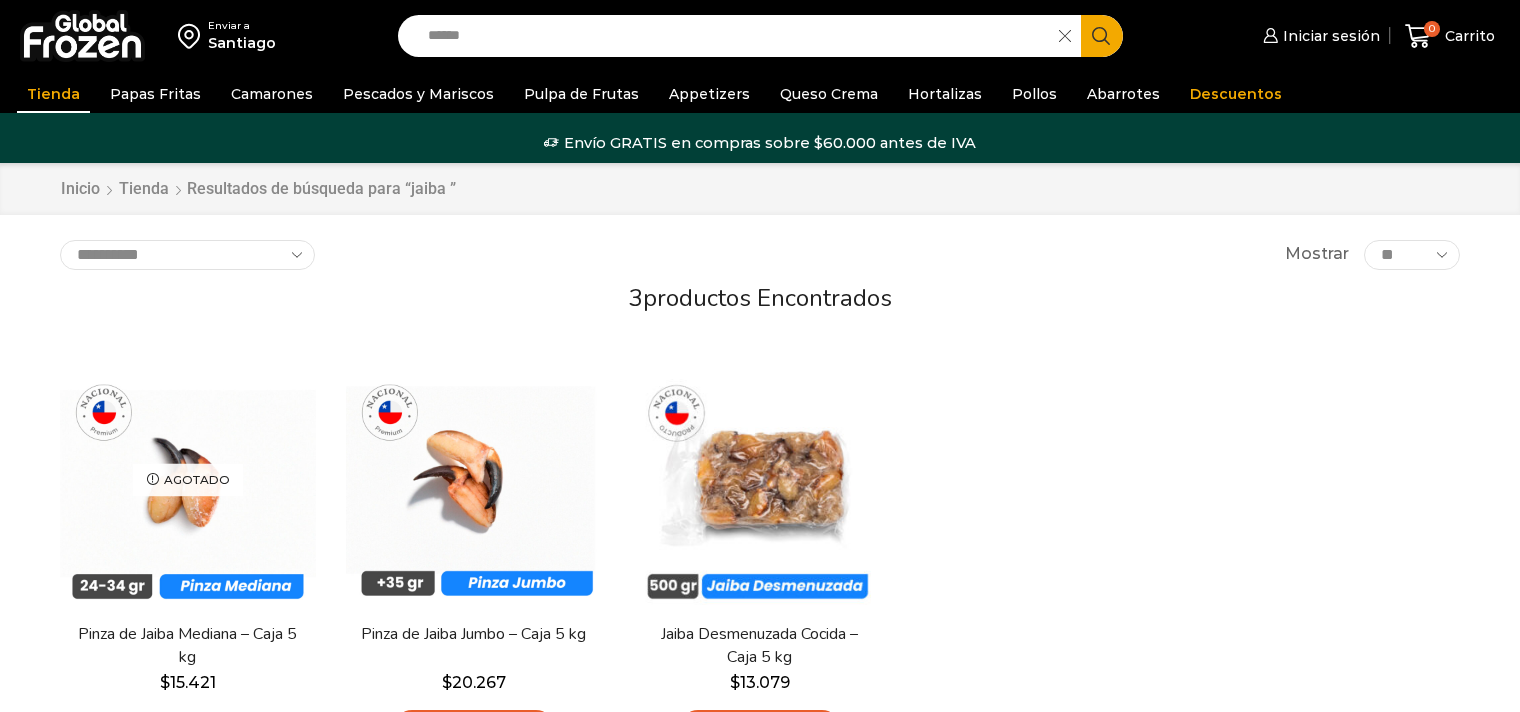 scroll, scrollTop: 0, scrollLeft: 0, axis: both 